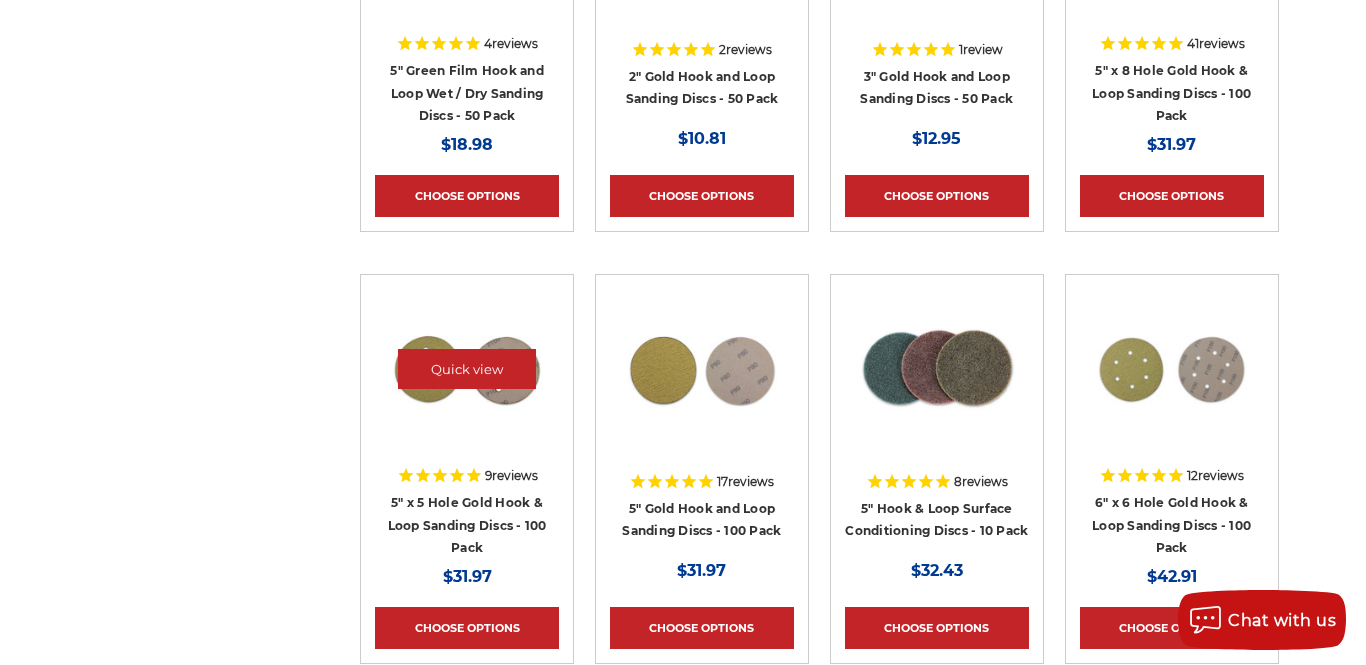 scroll, scrollTop: 1034, scrollLeft: 0, axis: vertical 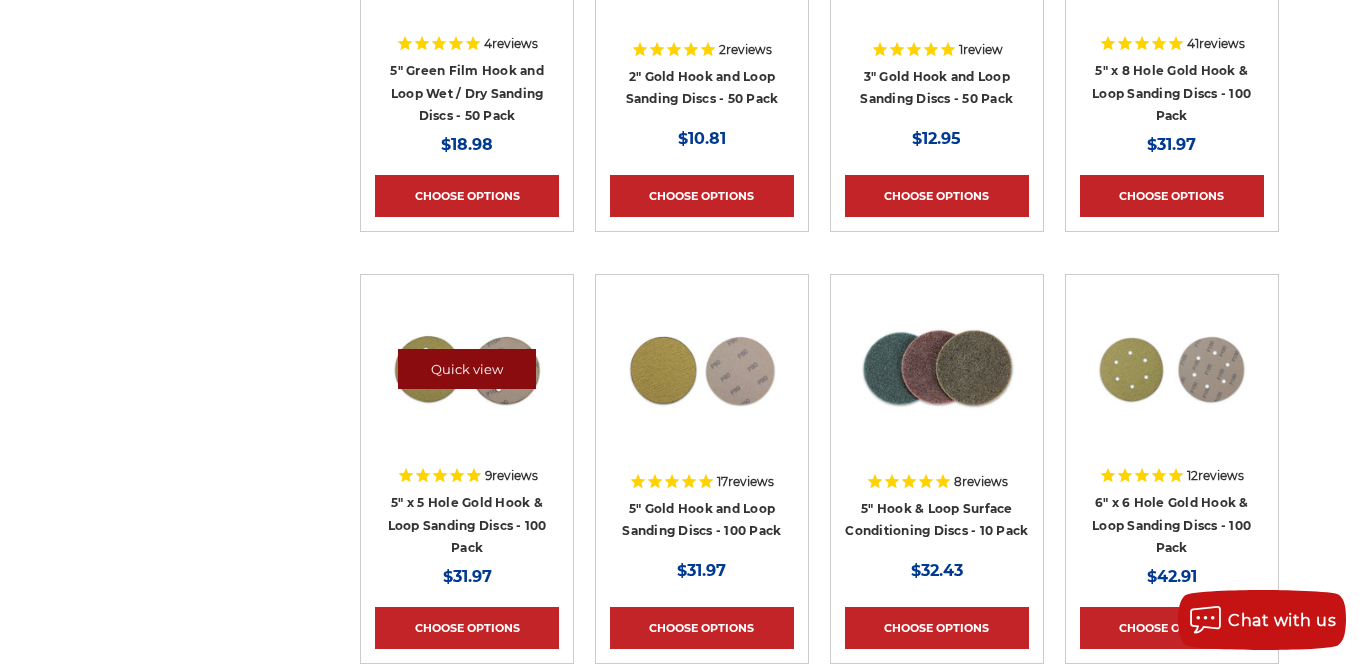 click on "Quick view" at bounding box center (467, 369) 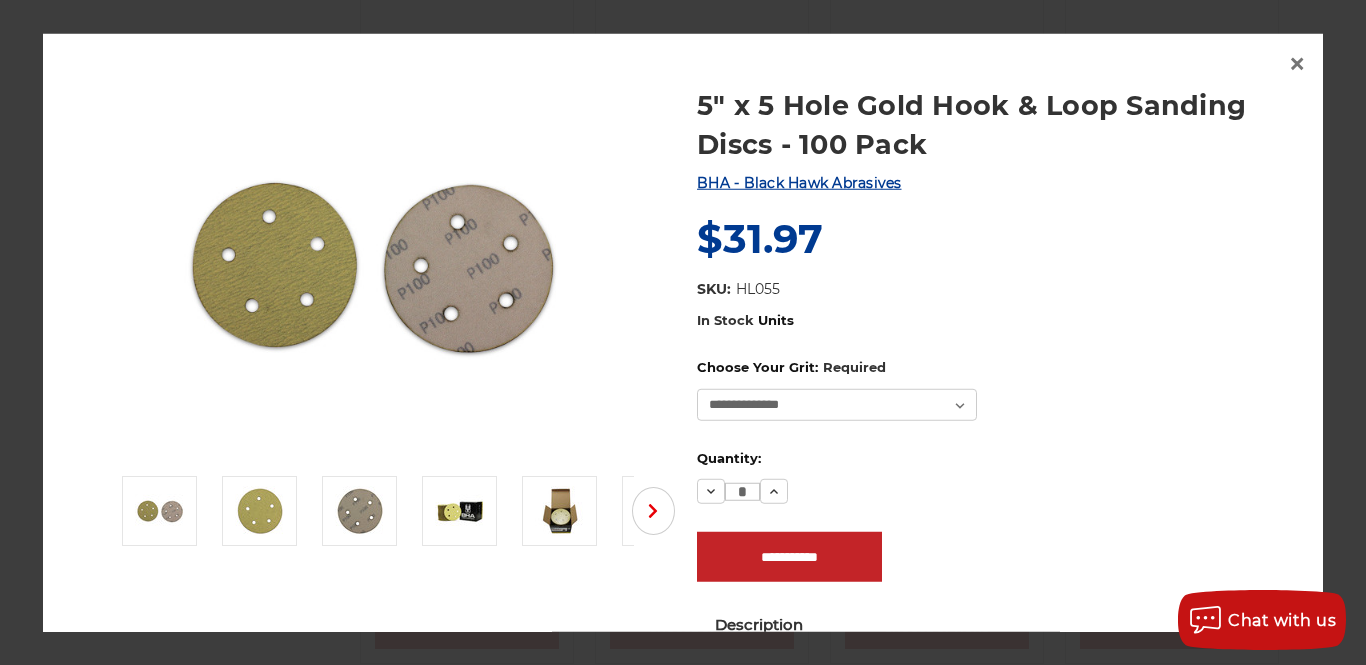 scroll, scrollTop: 157, scrollLeft: 0, axis: vertical 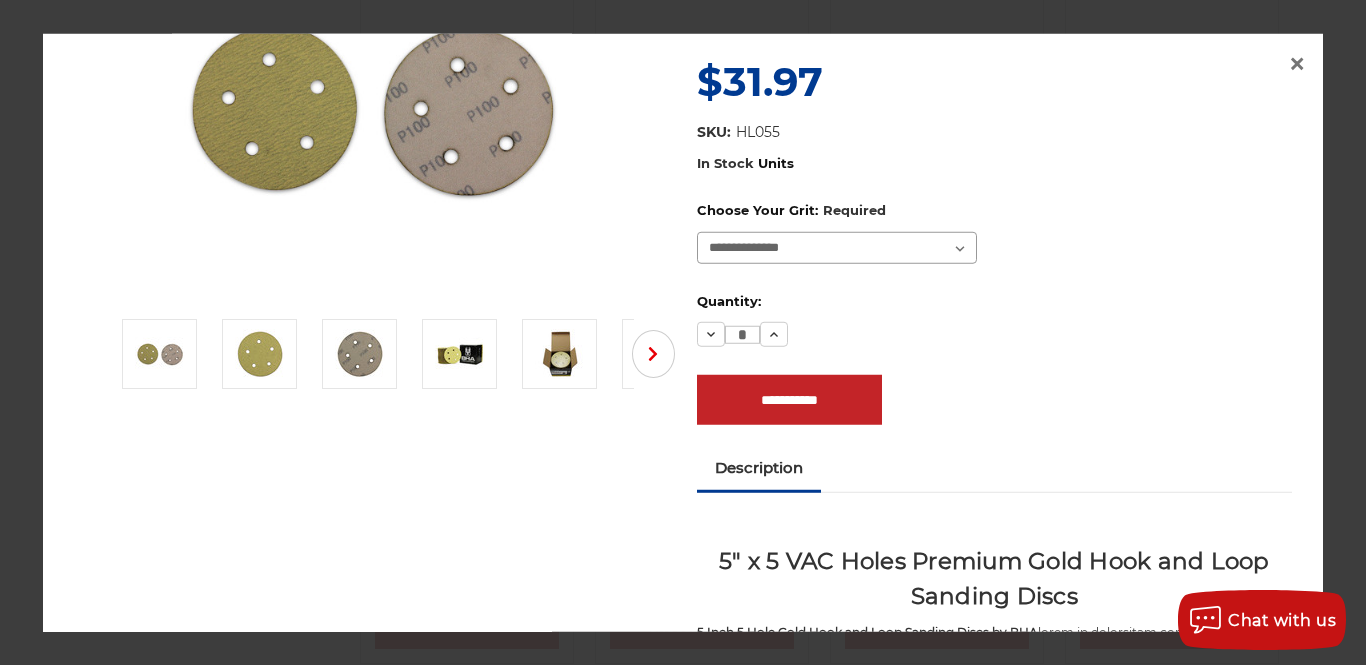 click on "**********" at bounding box center [837, 248] 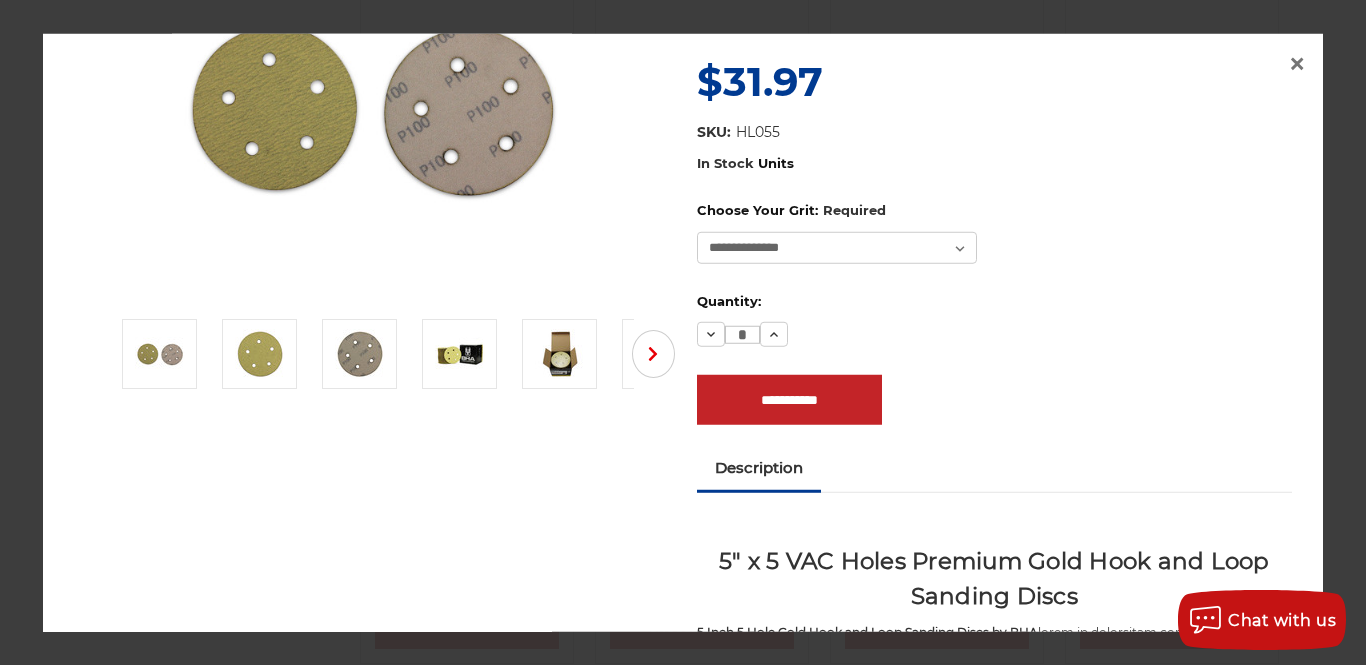click on "**********" at bounding box center (994, 280) 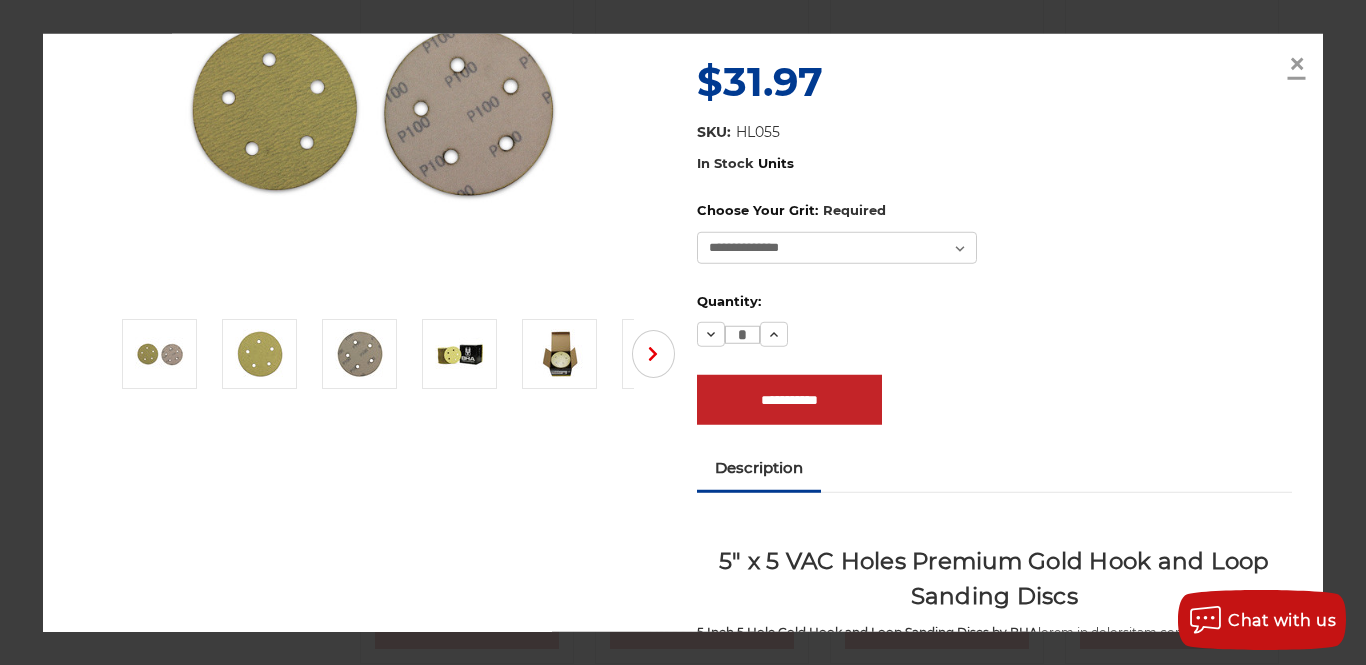 click on "×" at bounding box center (1297, 63) 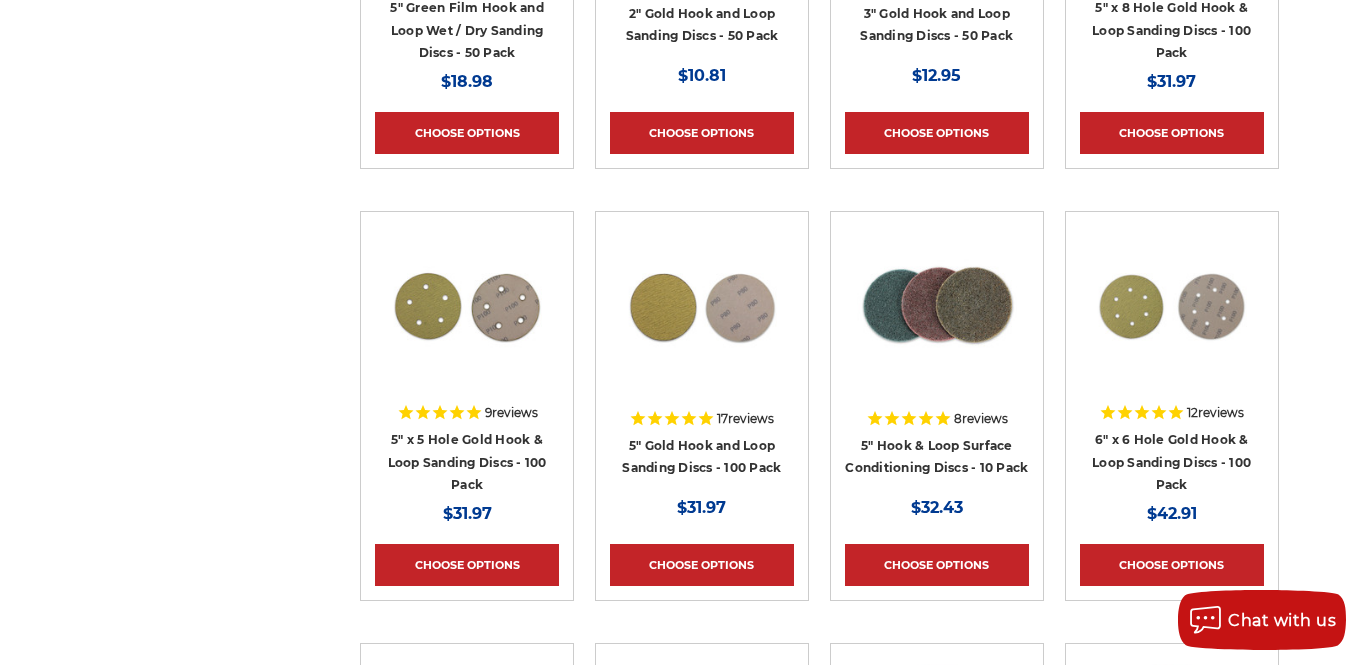 scroll, scrollTop: 1103, scrollLeft: 0, axis: vertical 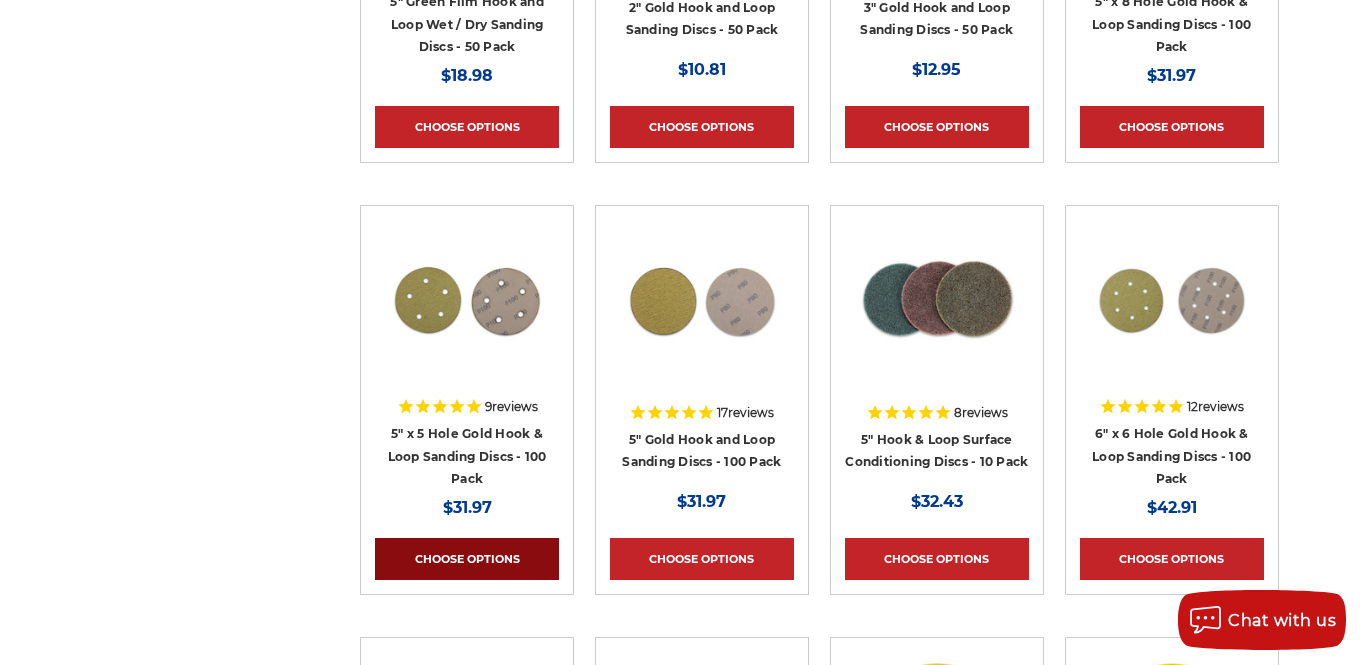 click on "Choose Options" at bounding box center [467, 559] 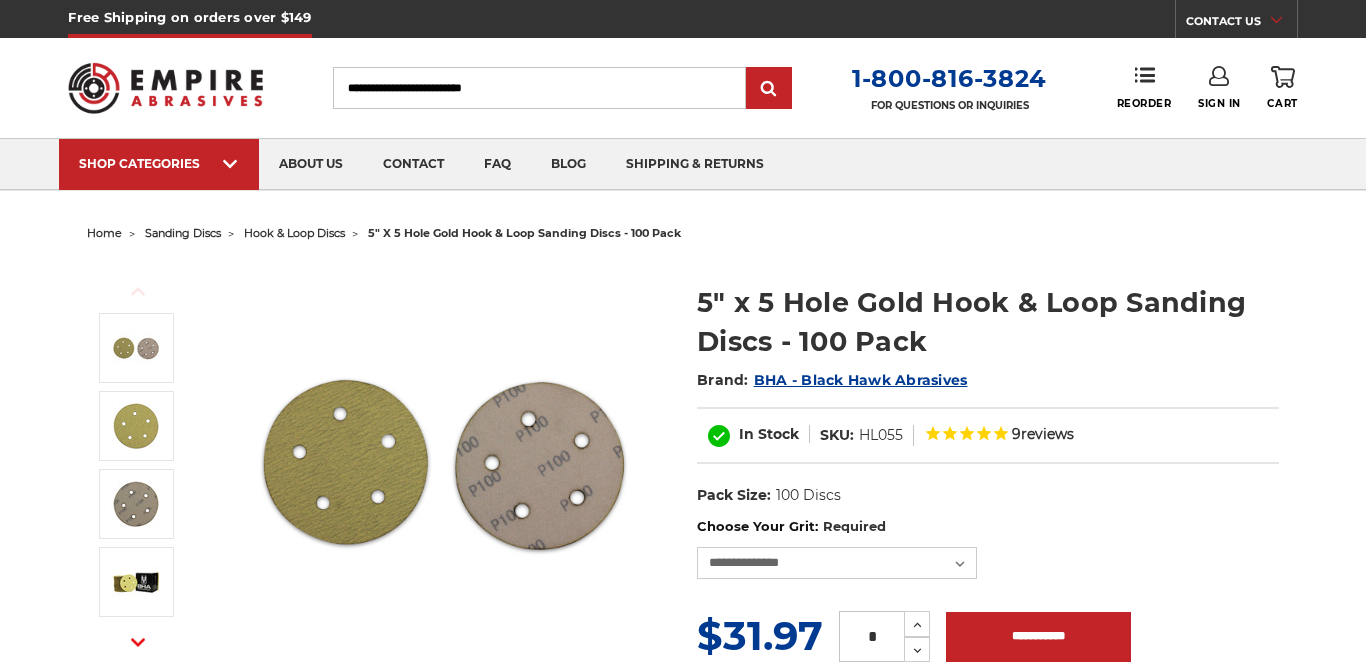 scroll, scrollTop: 187, scrollLeft: 0, axis: vertical 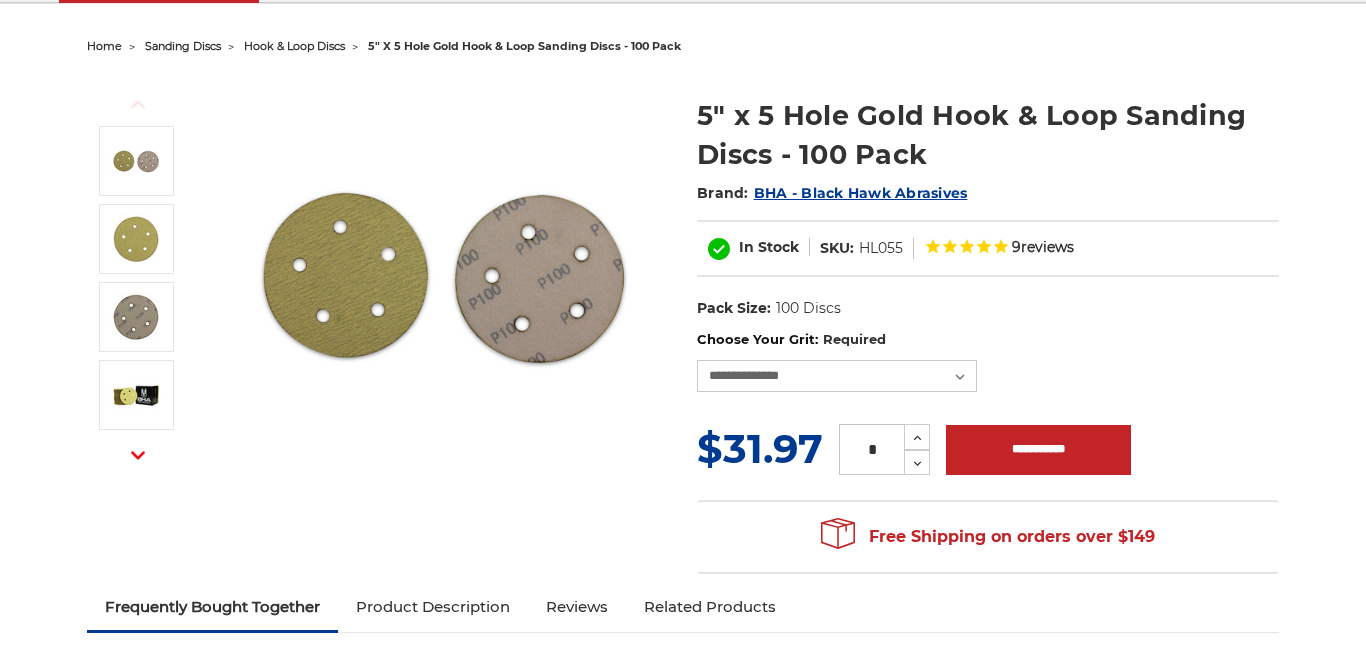 click on "Brand:   BHA - Black Hawk Abrasives" at bounding box center [988, 193] 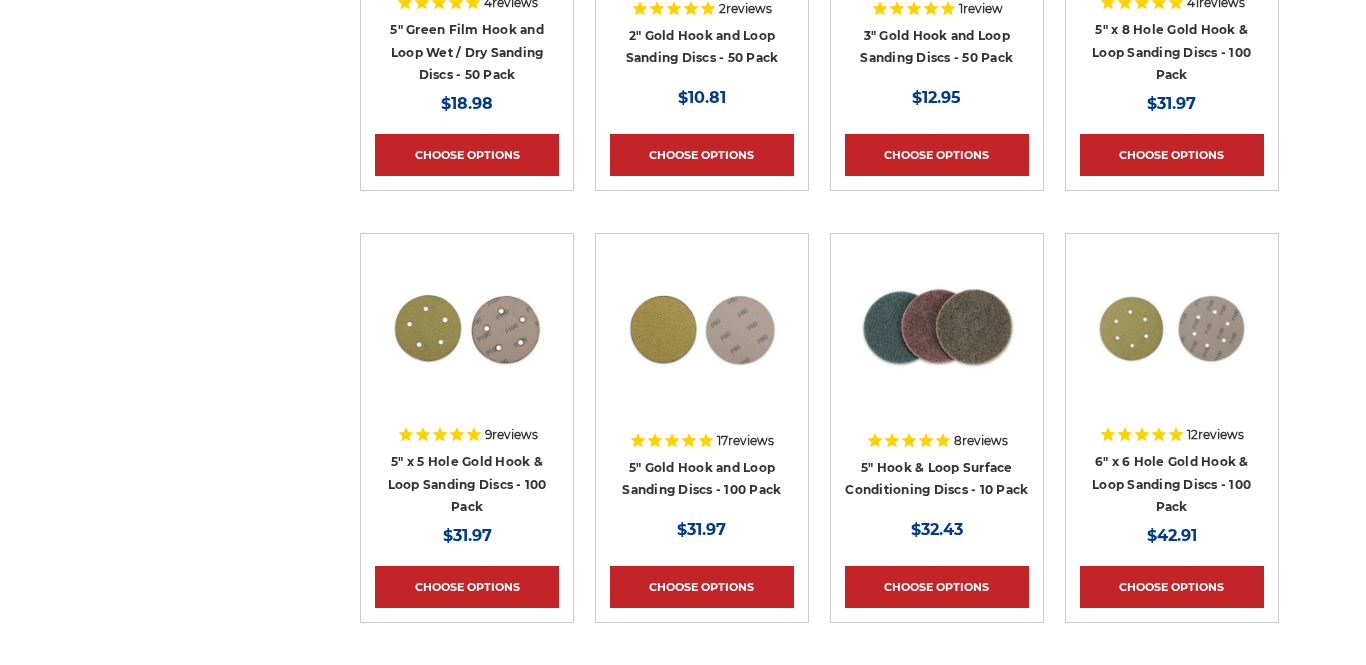 scroll, scrollTop: 1075, scrollLeft: 0, axis: vertical 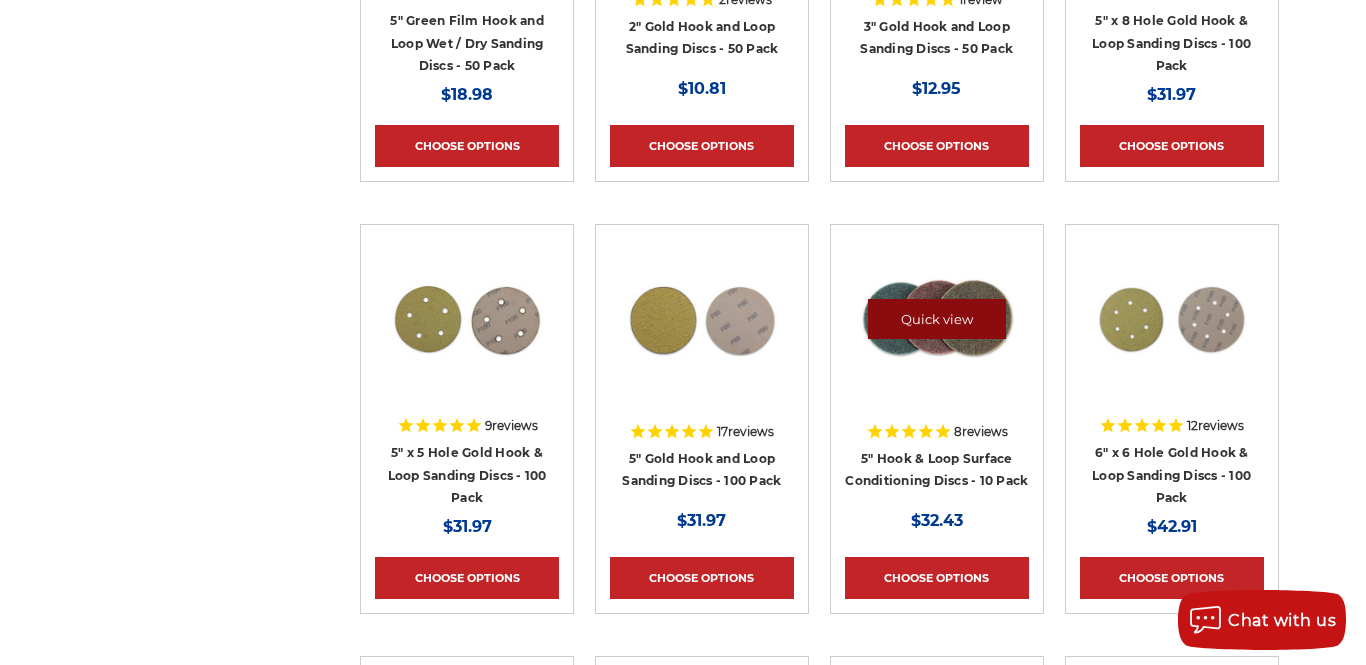 click on "Quick view" at bounding box center [937, 319] 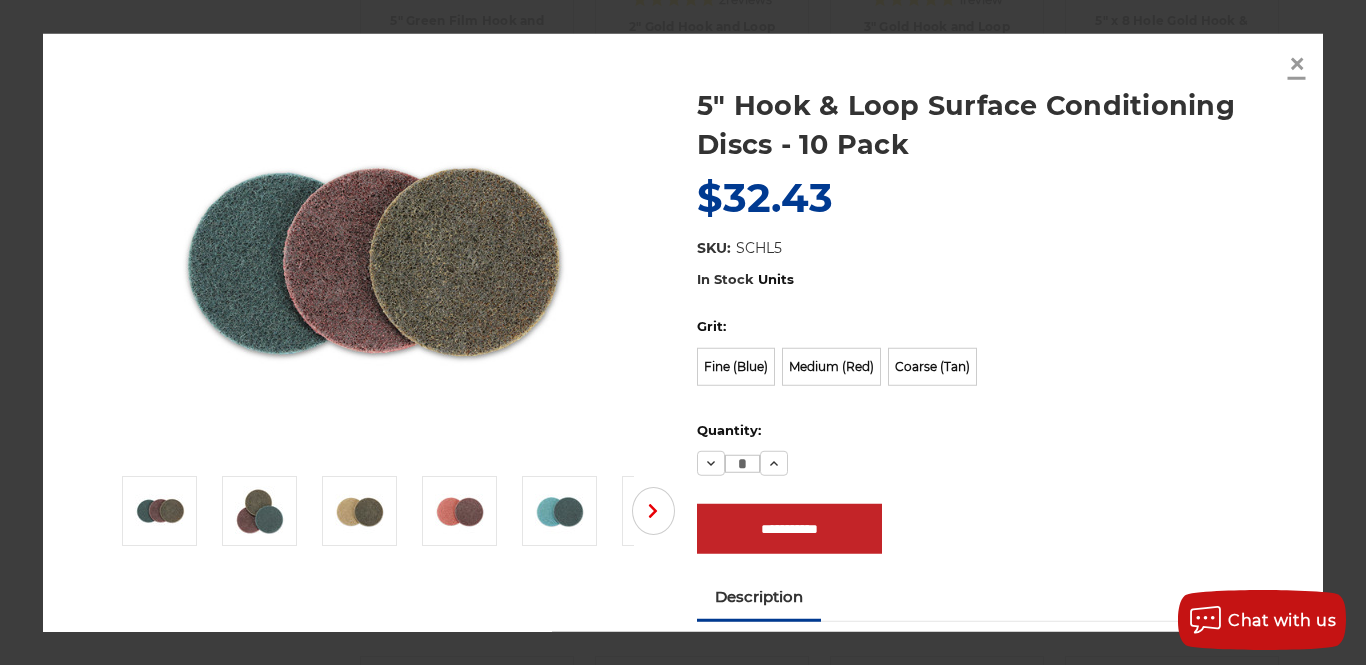 click on "×" at bounding box center [1297, 63] 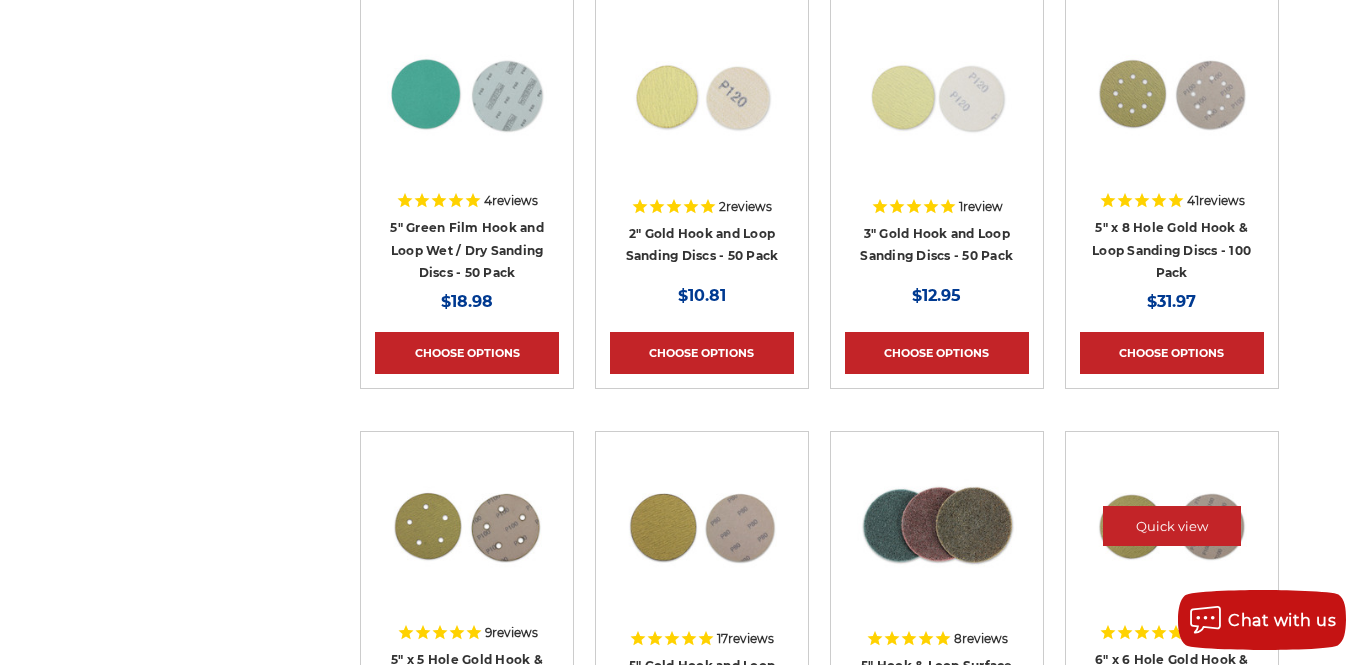 scroll, scrollTop: 875, scrollLeft: 0, axis: vertical 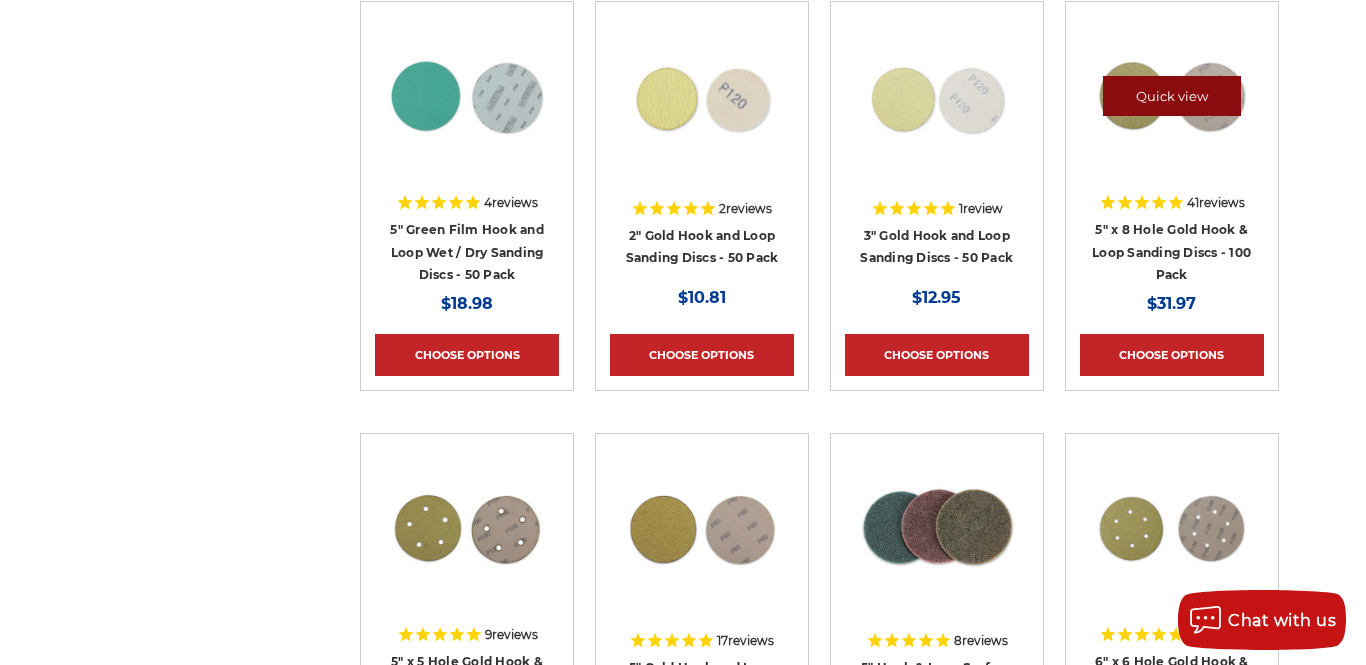click on "Quick view" at bounding box center (1172, 96) 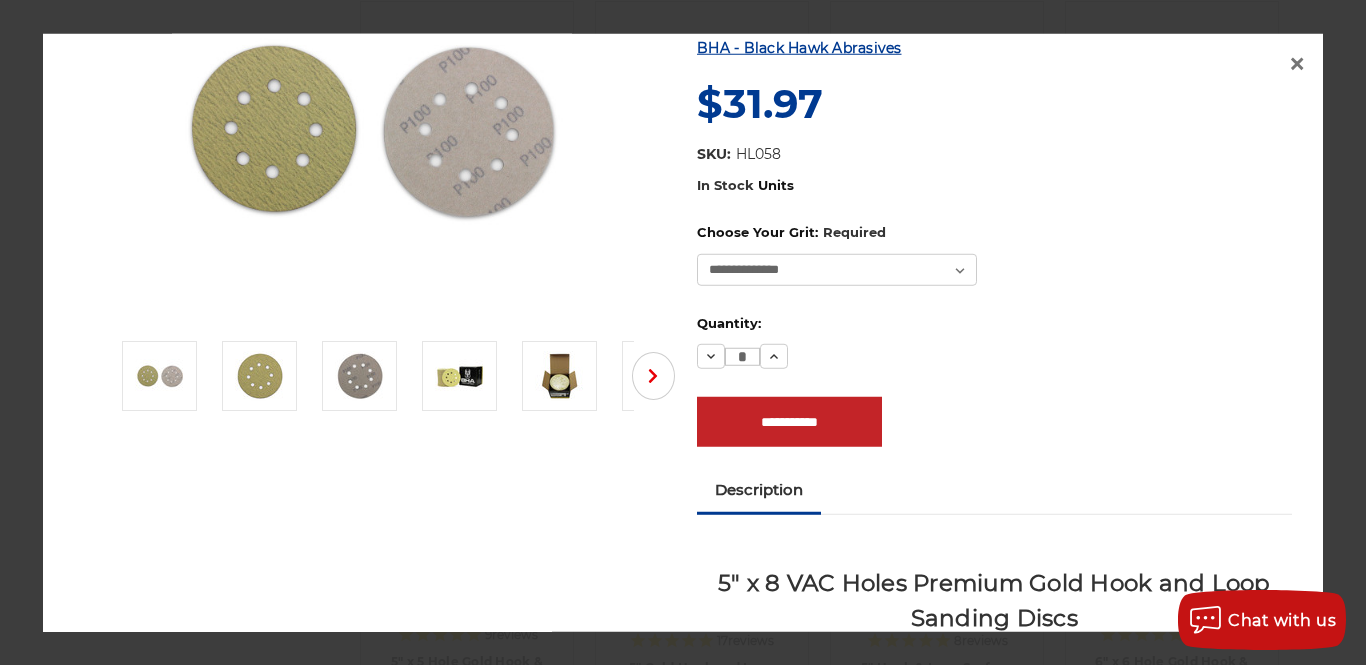 scroll, scrollTop: 140, scrollLeft: 0, axis: vertical 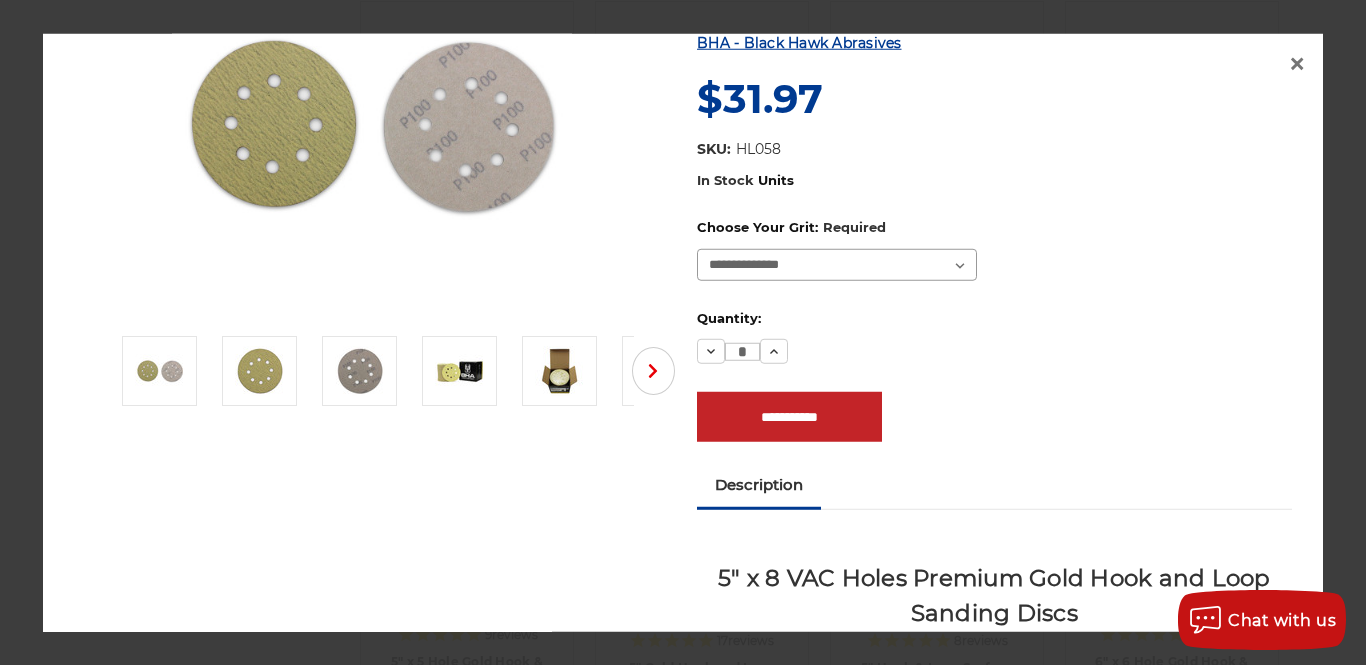 click on "**********" at bounding box center [837, 265] 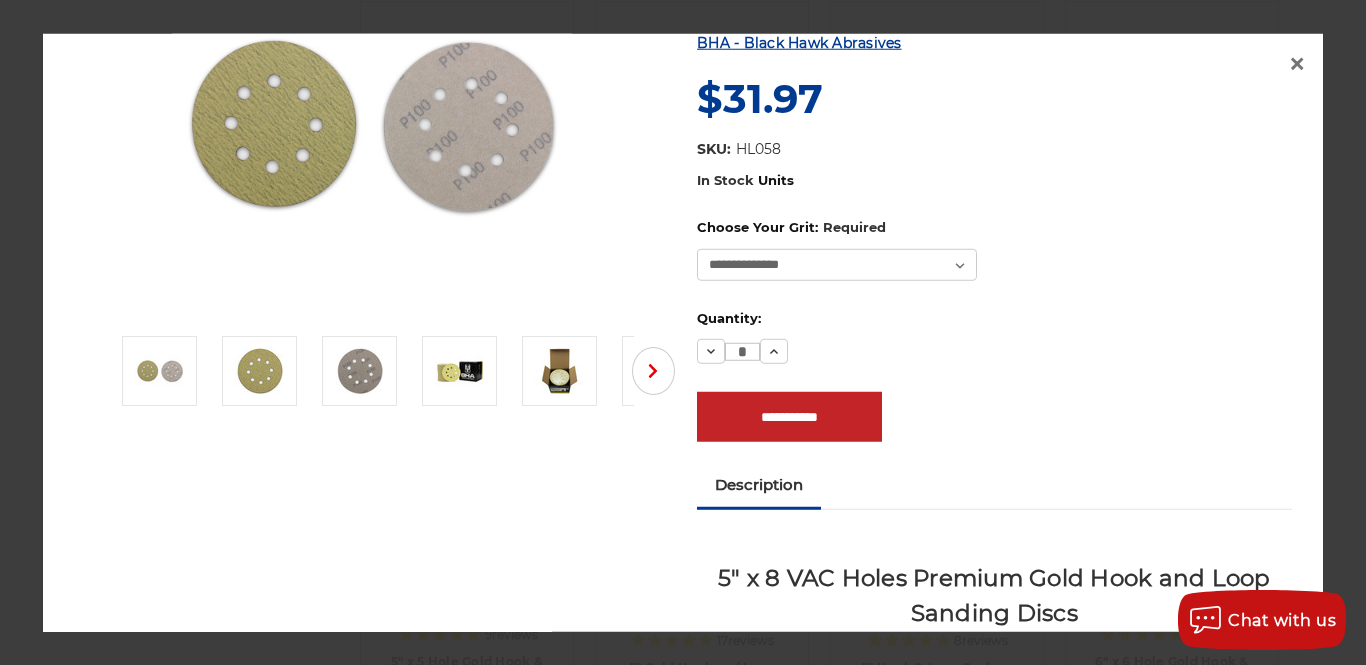 click on "Now:
$31.97" at bounding box center [994, 99] 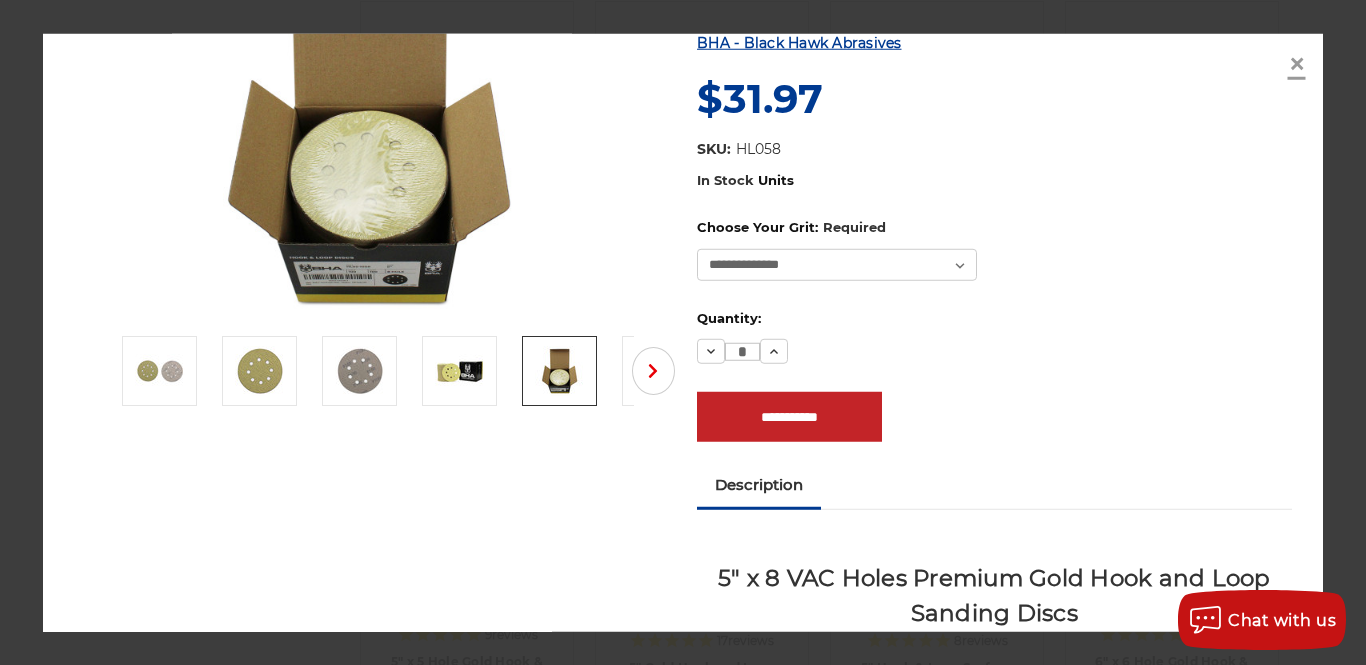 click on "×" at bounding box center (1297, 63) 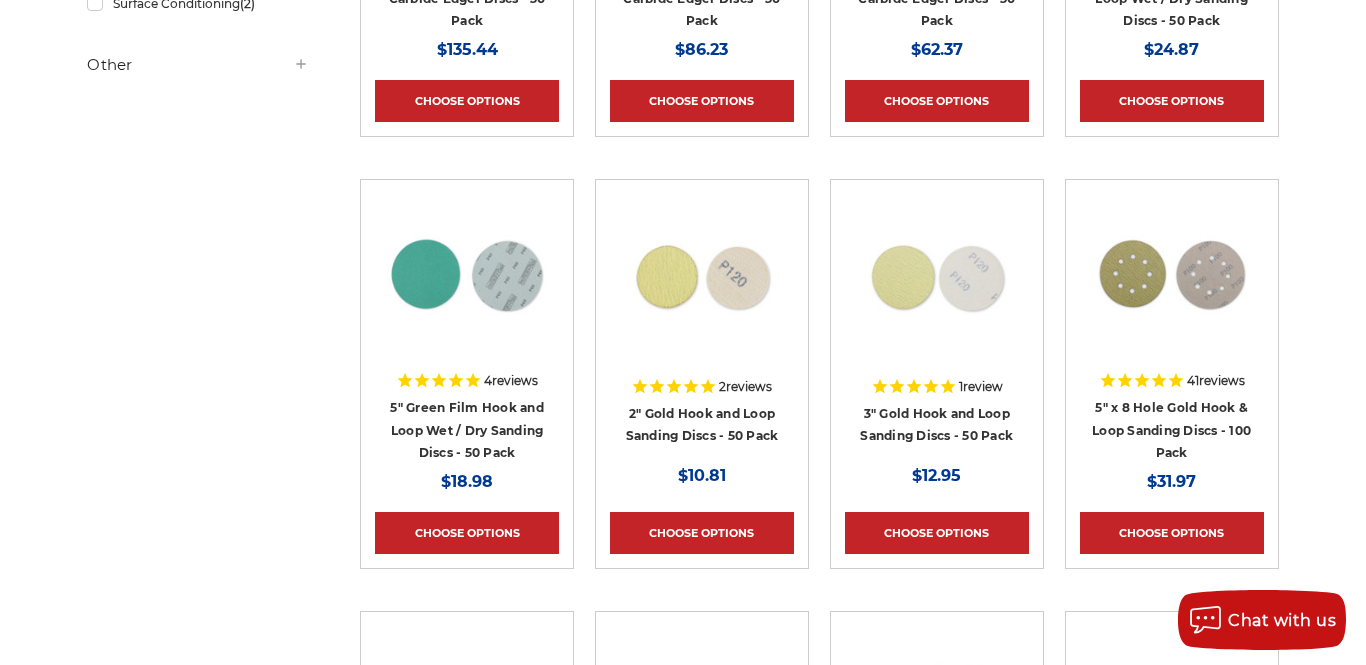 scroll, scrollTop: 698, scrollLeft: 0, axis: vertical 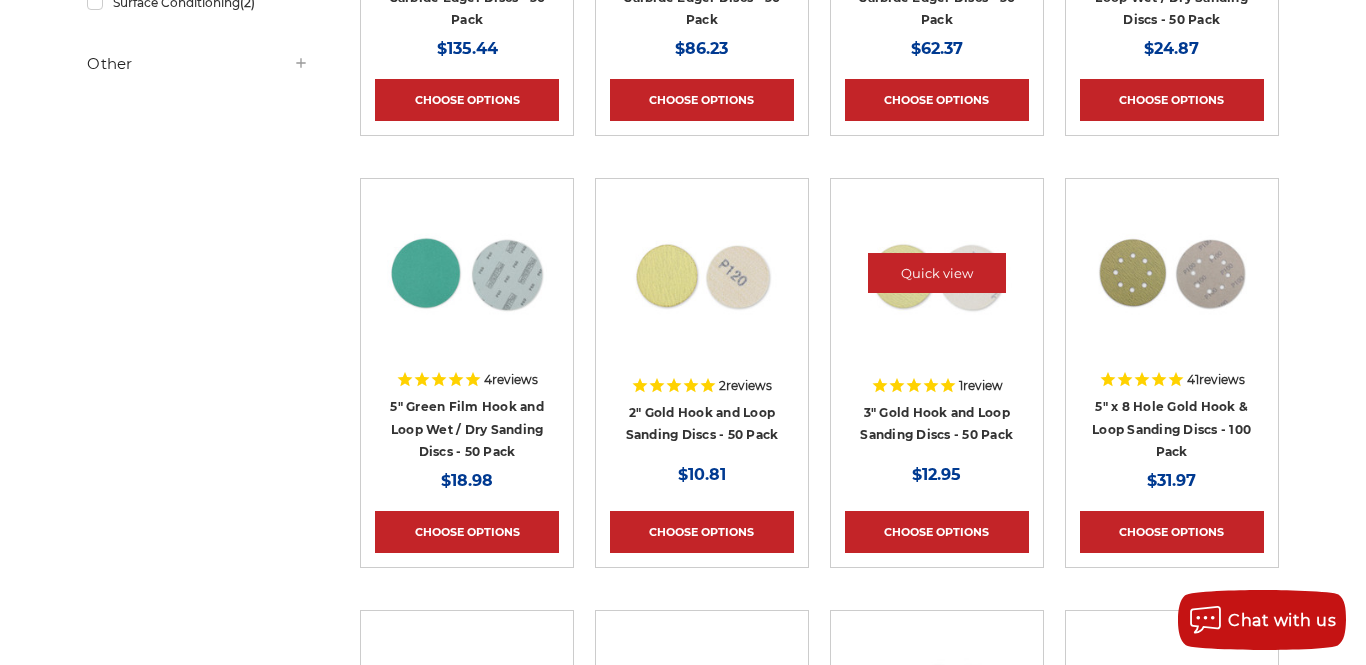 click at bounding box center (937, 273) 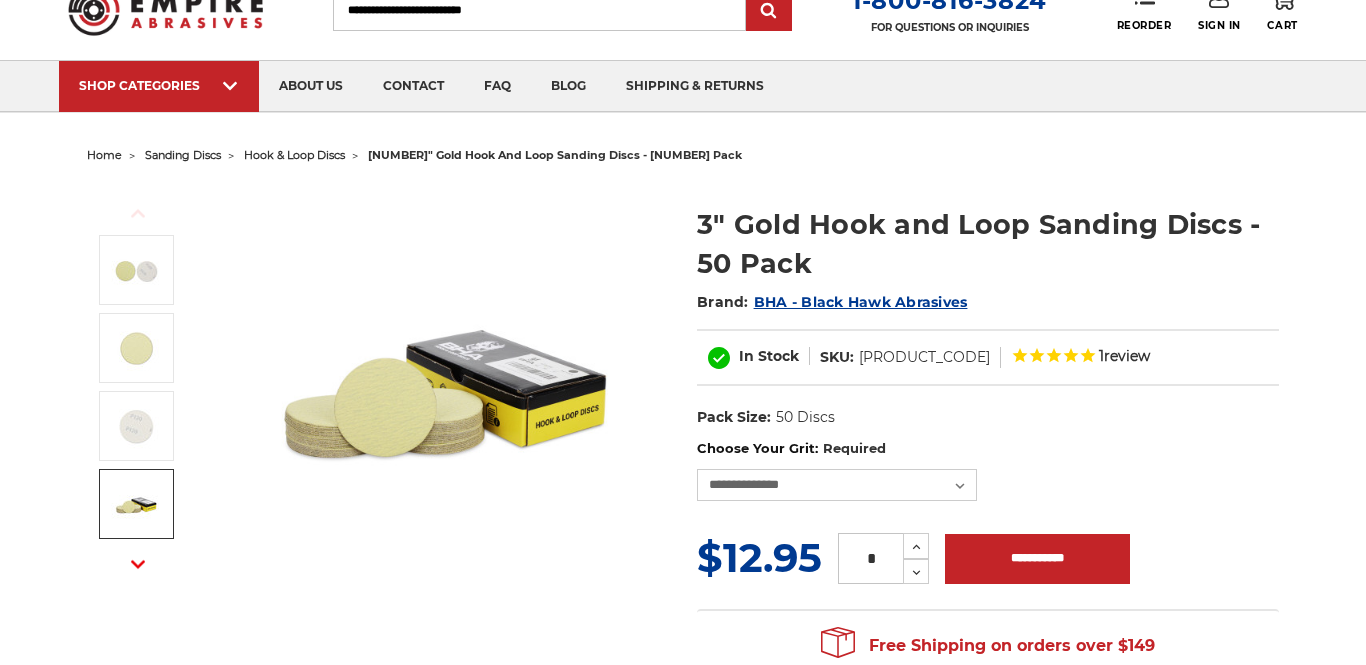 scroll, scrollTop: 78, scrollLeft: 0, axis: vertical 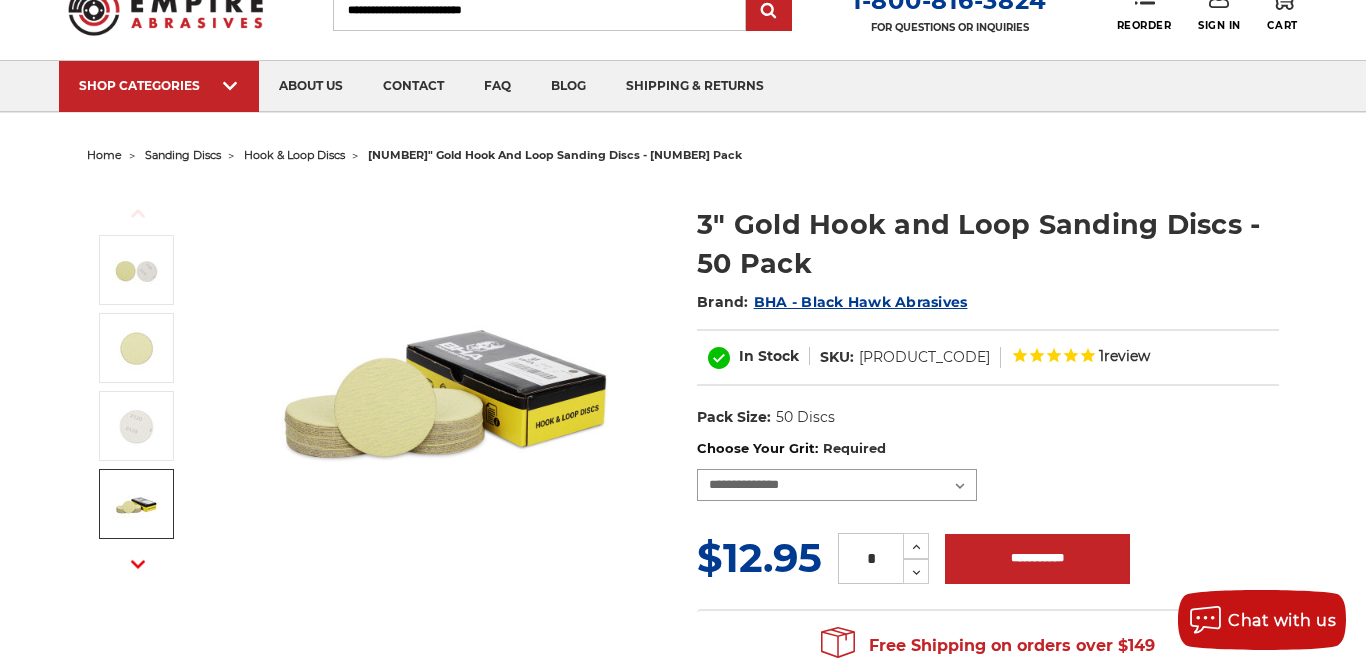 click on "**********" at bounding box center [837, 485] 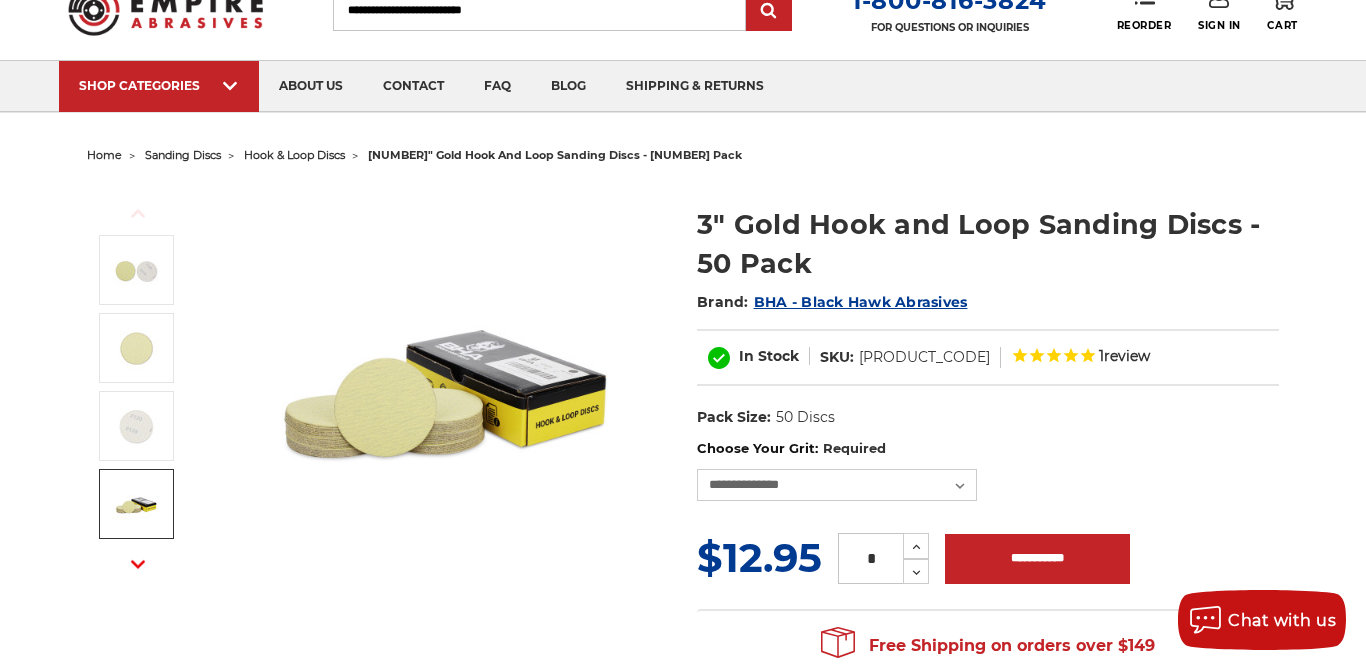 click on "UPC:
Pack Size:
50 Discs
Size:
3"
Material:
Aluminum Oxide
Tool:
Orbital Sander / DA" at bounding box center [988, 418] 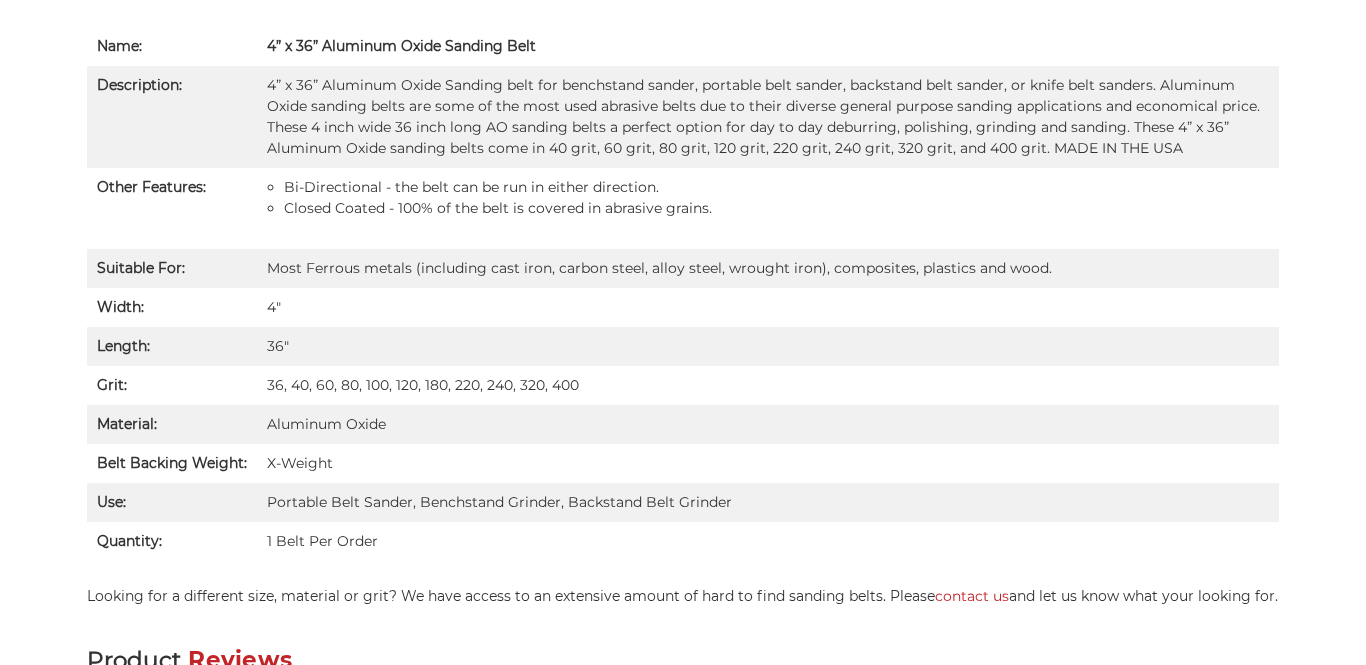 scroll, scrollTop: 0, scrollLeft: 0, axis: both 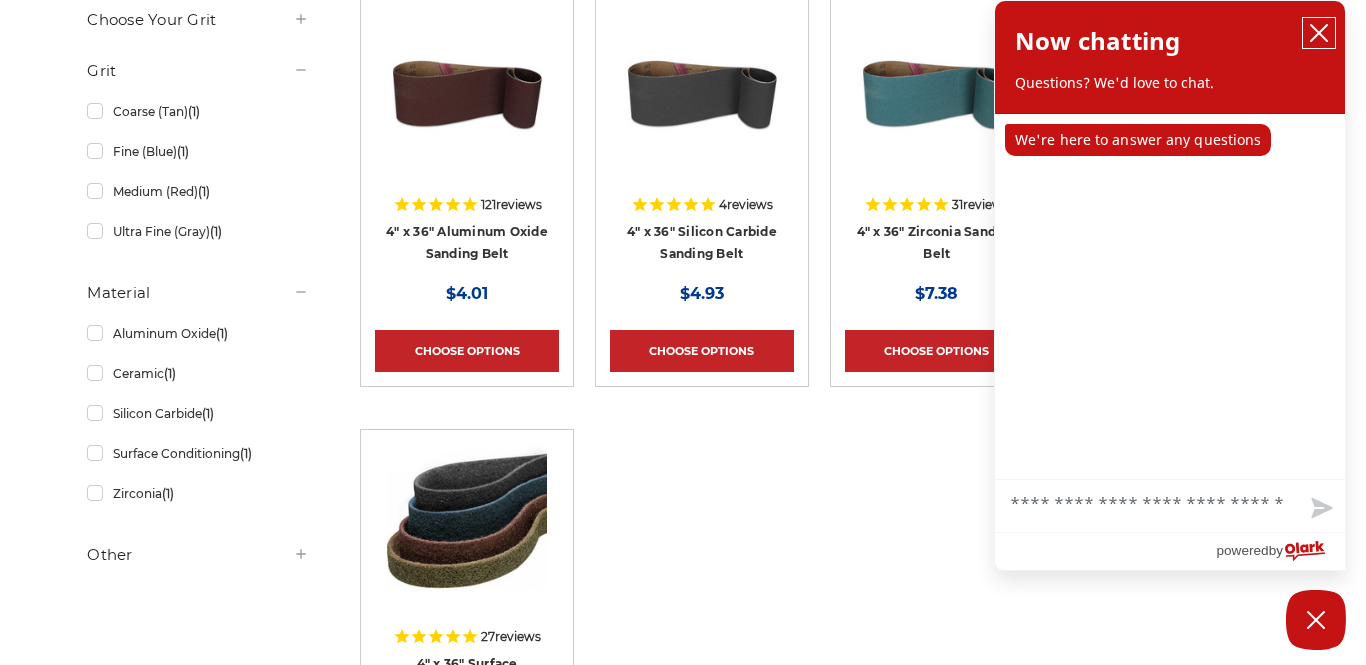 click 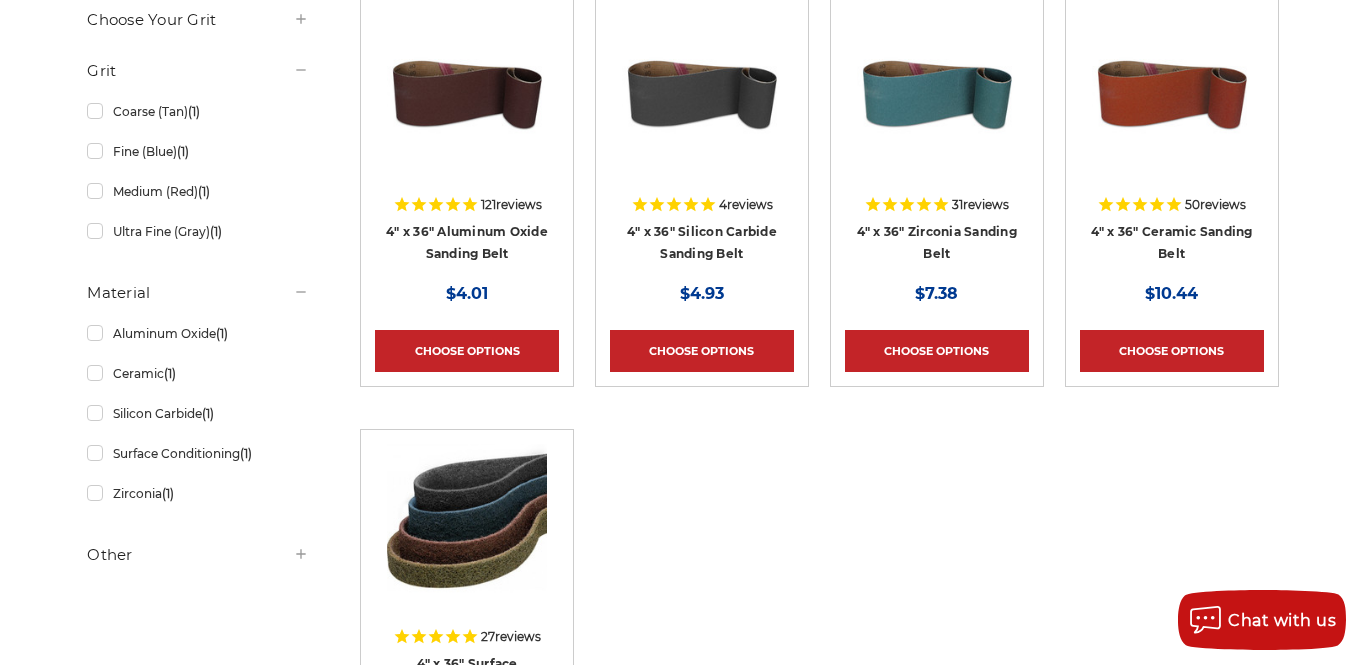 click on "Quick view
121  reviews
4" x 36" Aluminum Oxide Sanding Belt
MSRP:
Was:
Now:
$4.01
Choose Options
Quick view
4" at bounding box center (819, 429) 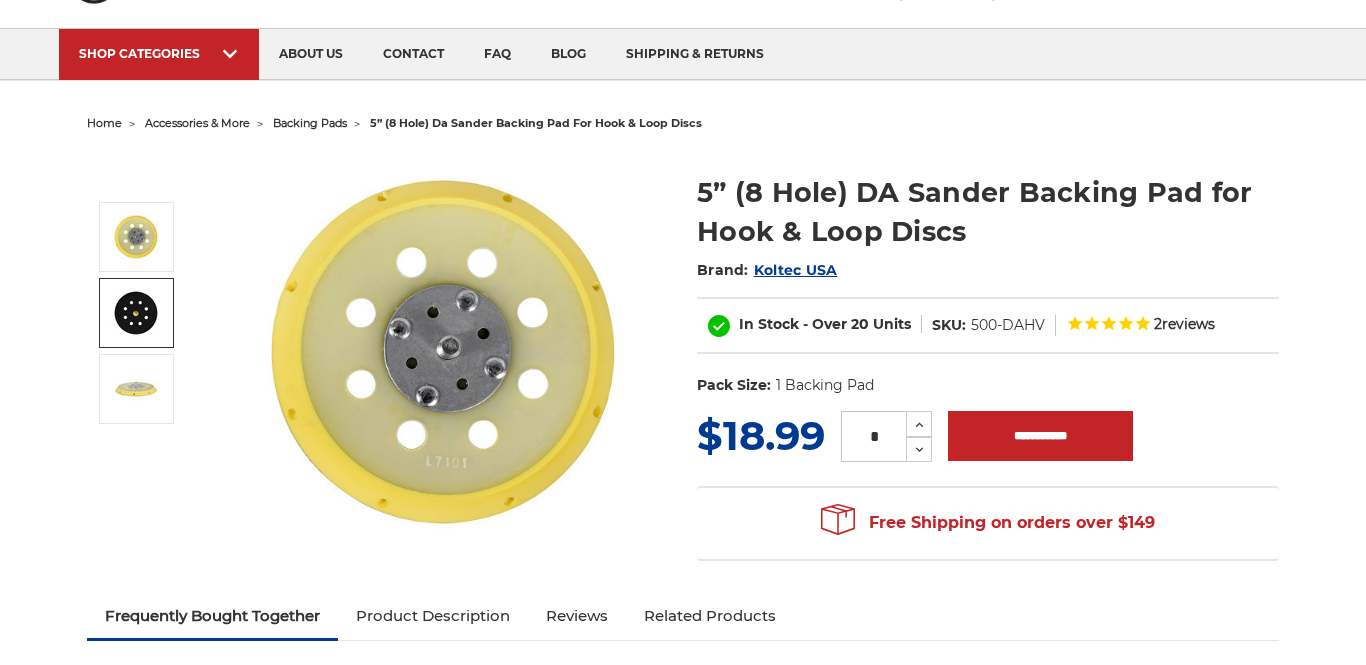 scroll, scrollTop: 110, scrollLeft: 0, axis: vertical 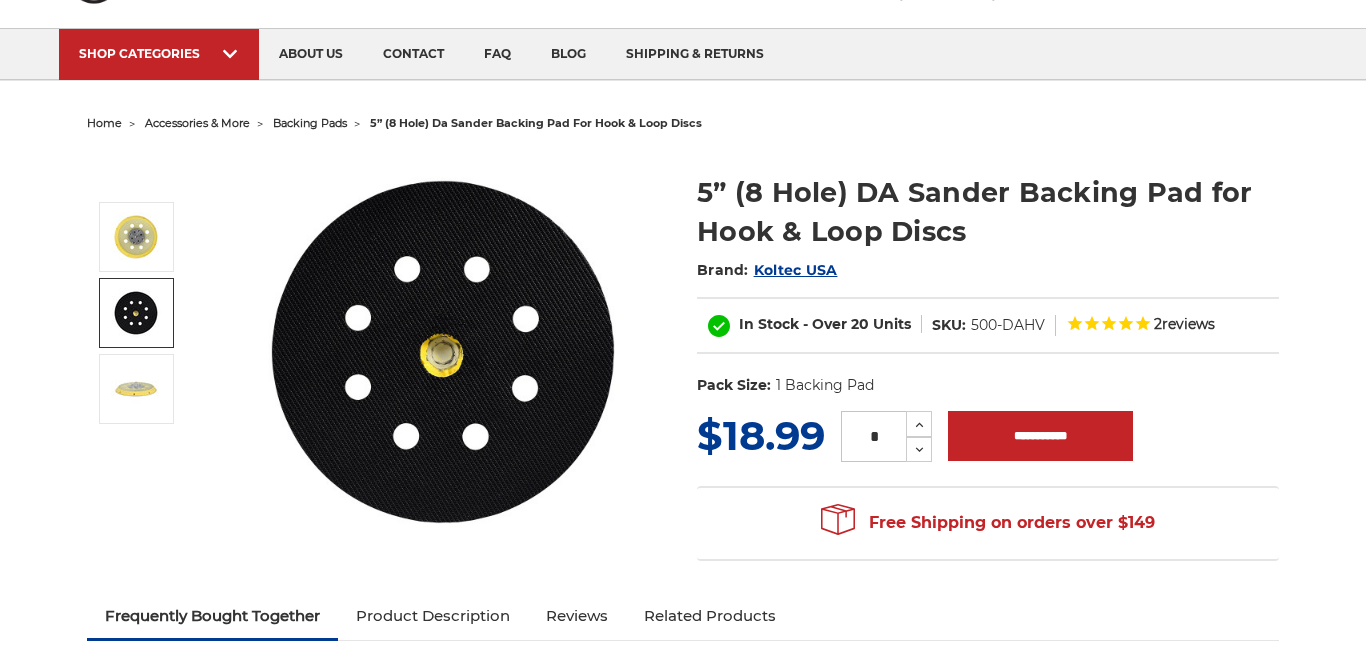 click at bounding box center (136, 313) 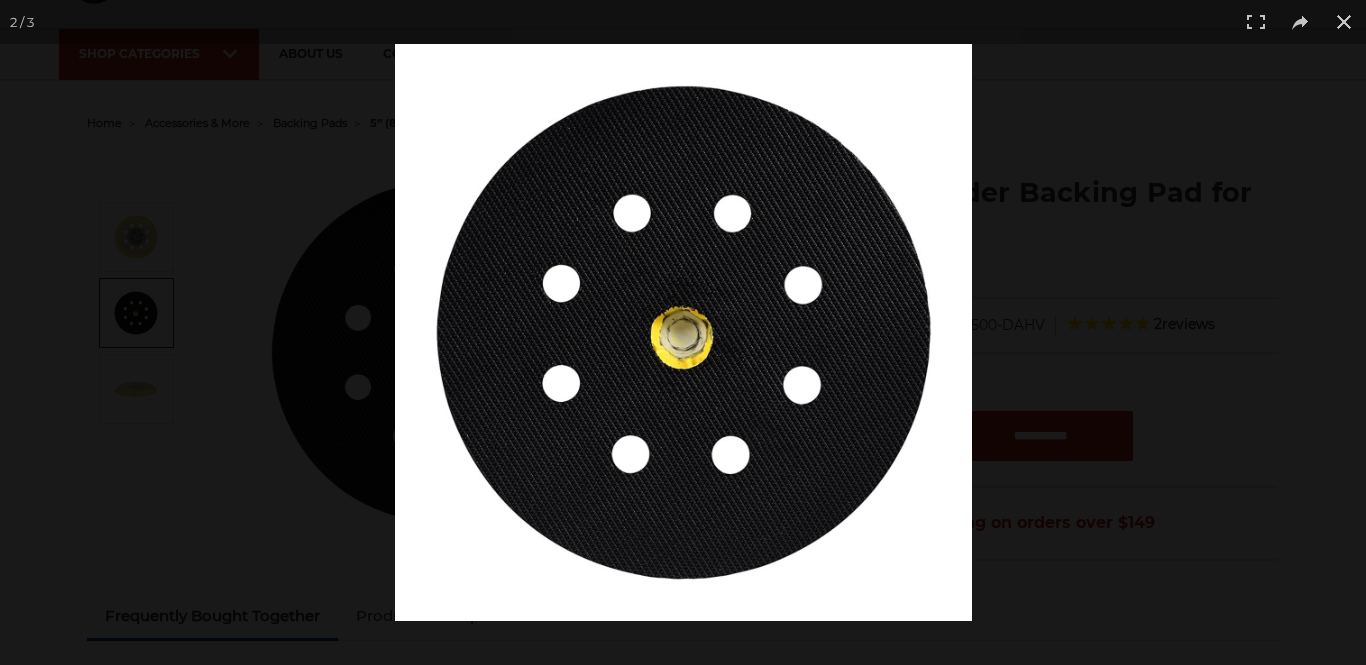 scroll, scrollTop: 0, scrollLeft: 0, axis: both 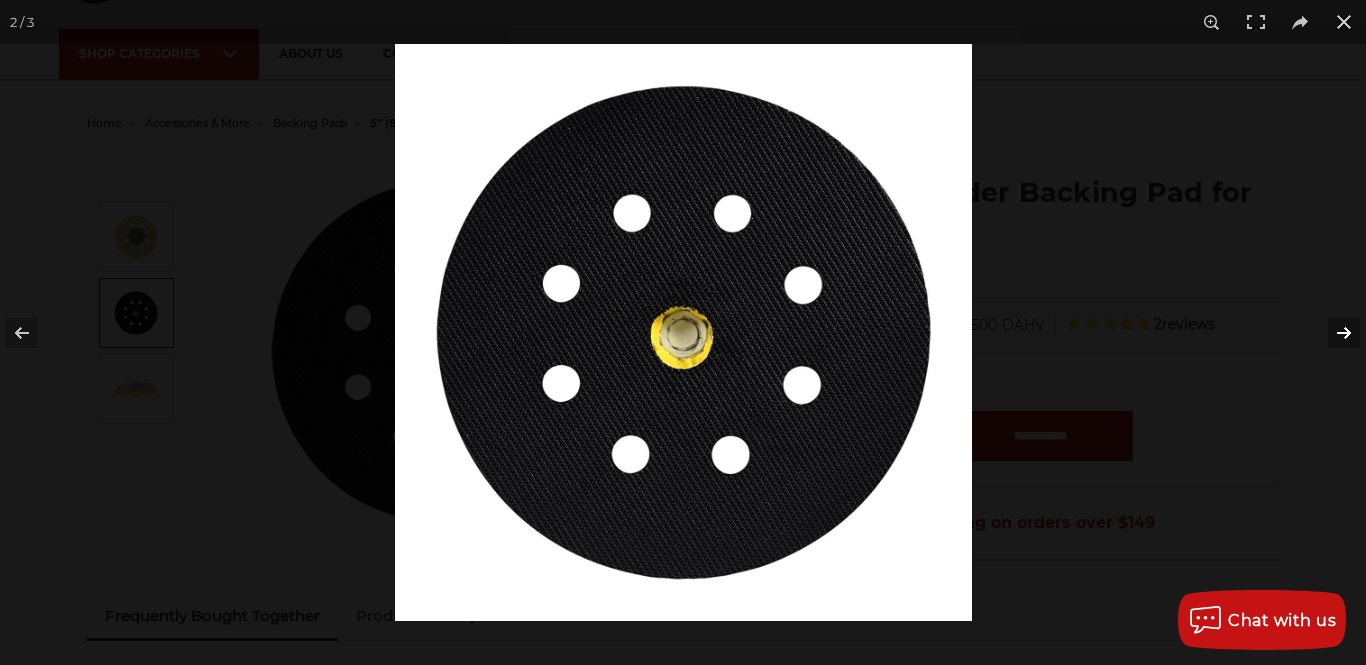 click at bounding box center [1331, 333] 